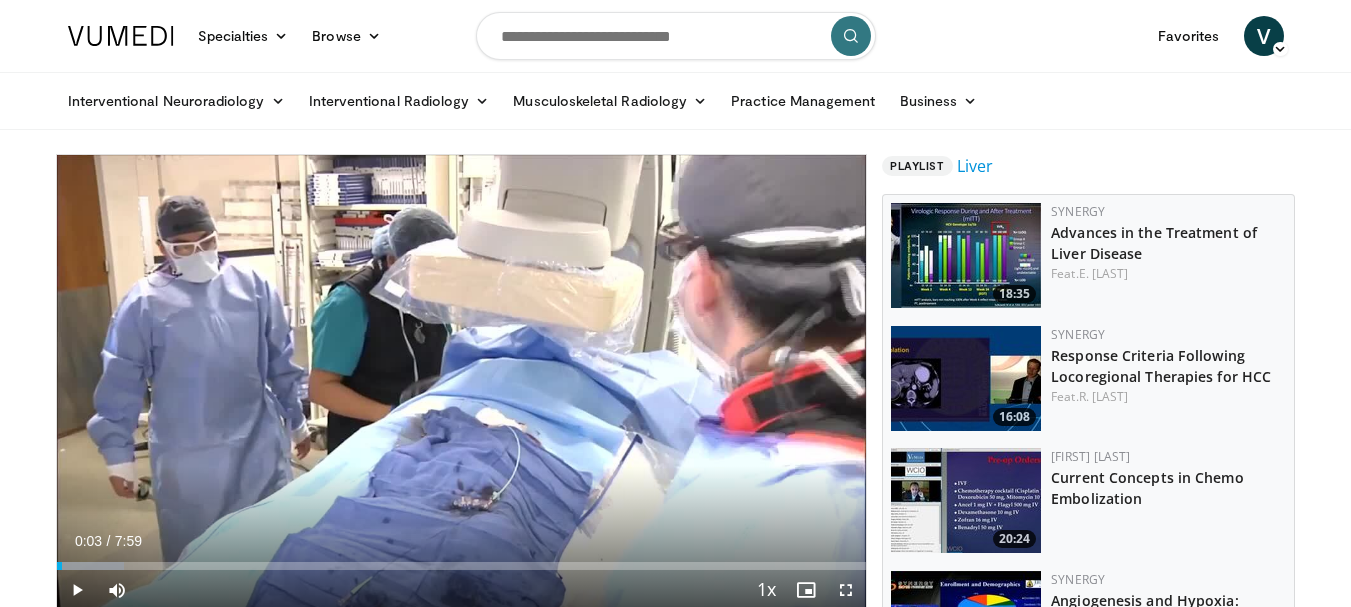scroll, scrollTop: 0, scrollLeft: 0, axis: both 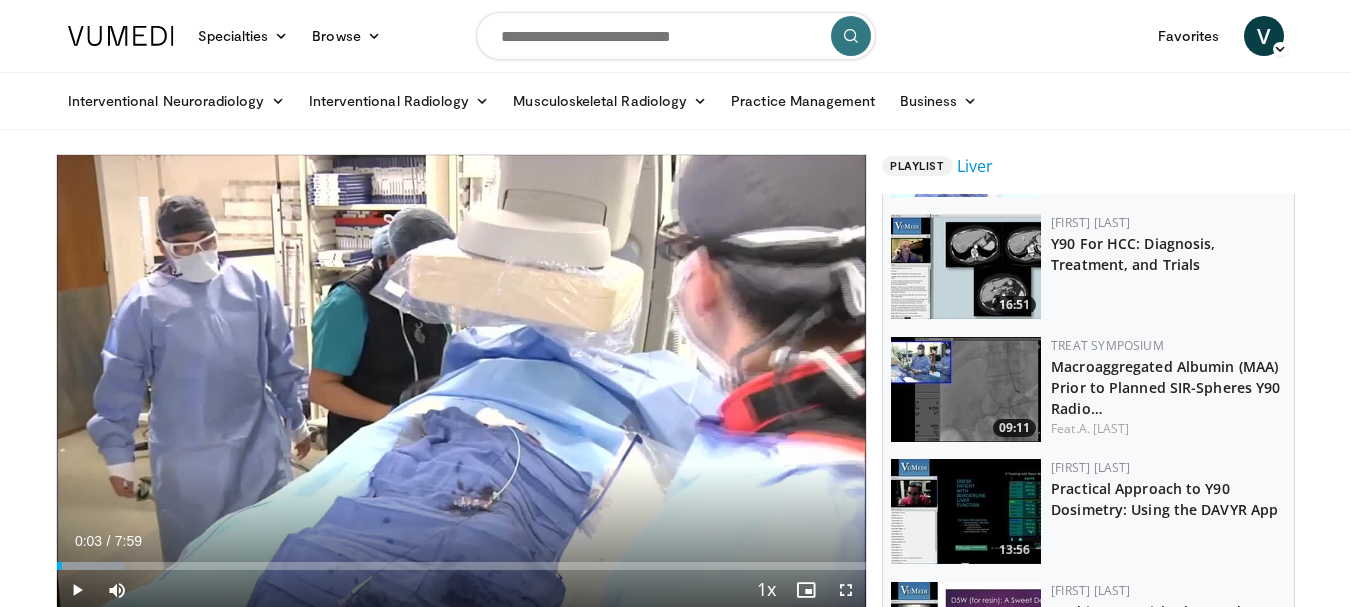 click at bounding box center [966, 389] 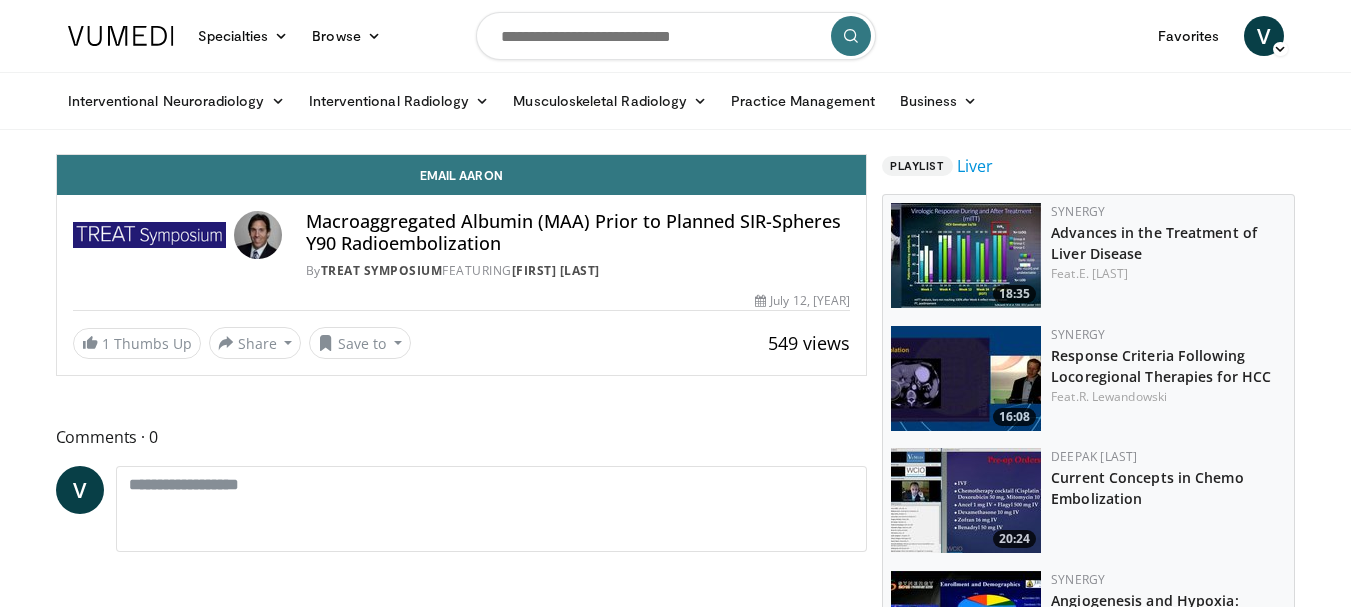 scroll, scrollTop: 0, scrollLeft: 0, axis: both 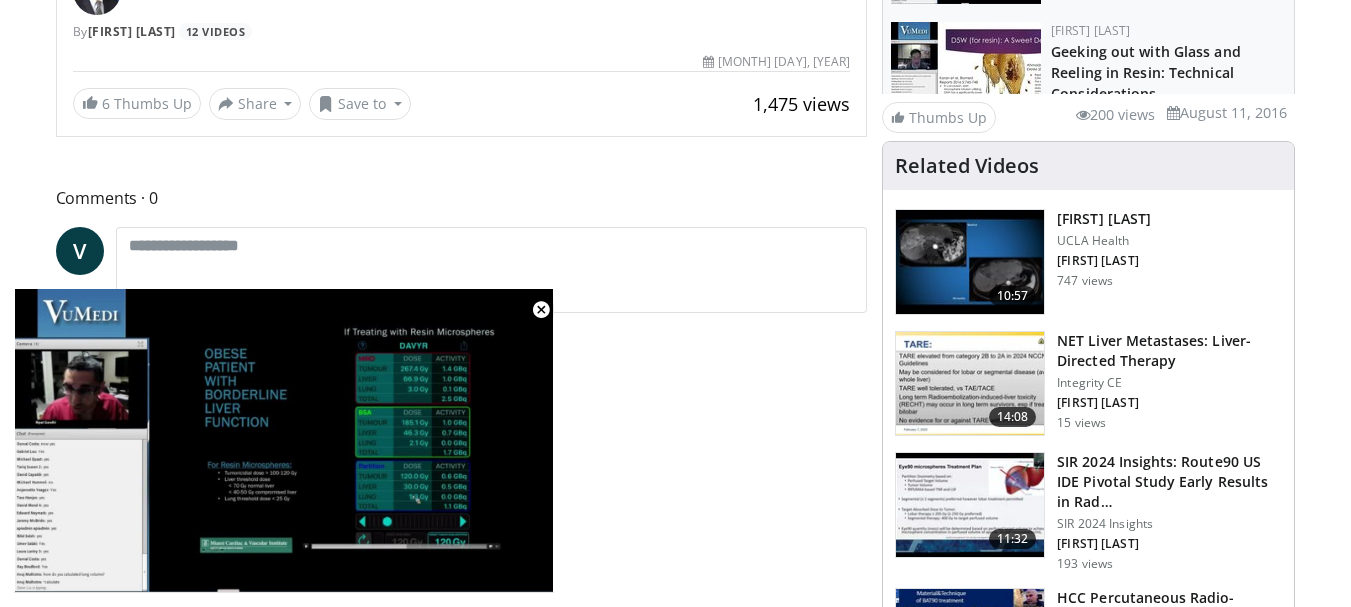 click at bounding box center (970, 262) 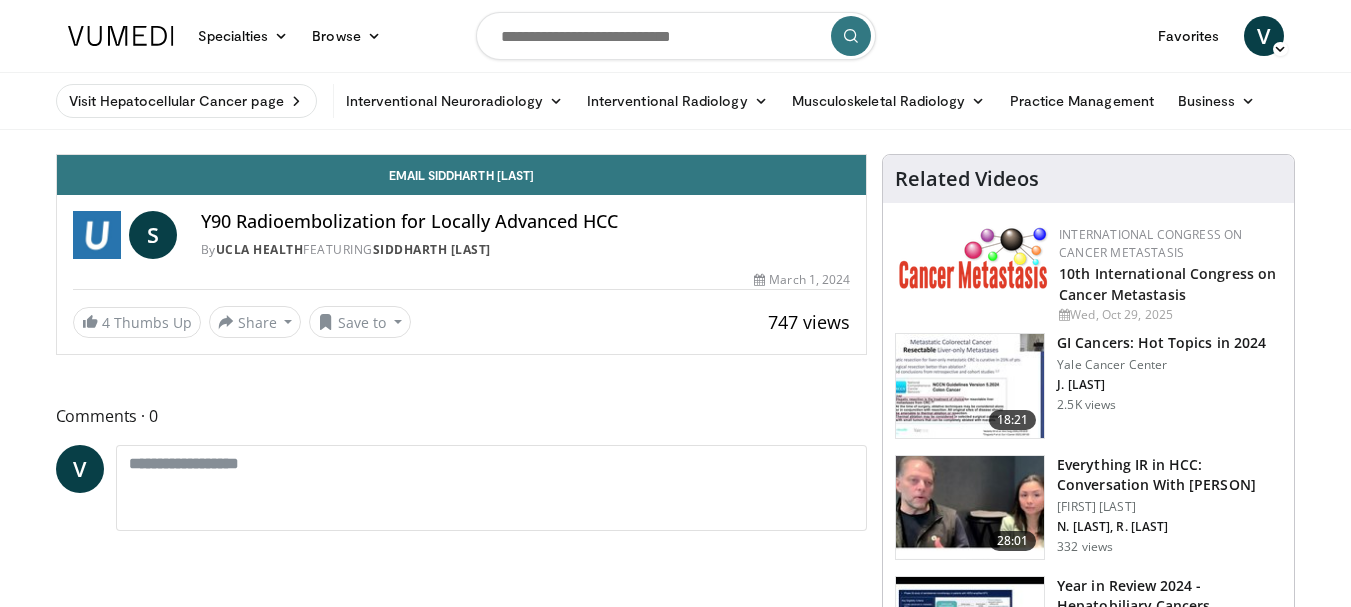 scroll, scrollTop: 0, scrollLeft: 0, axis: both 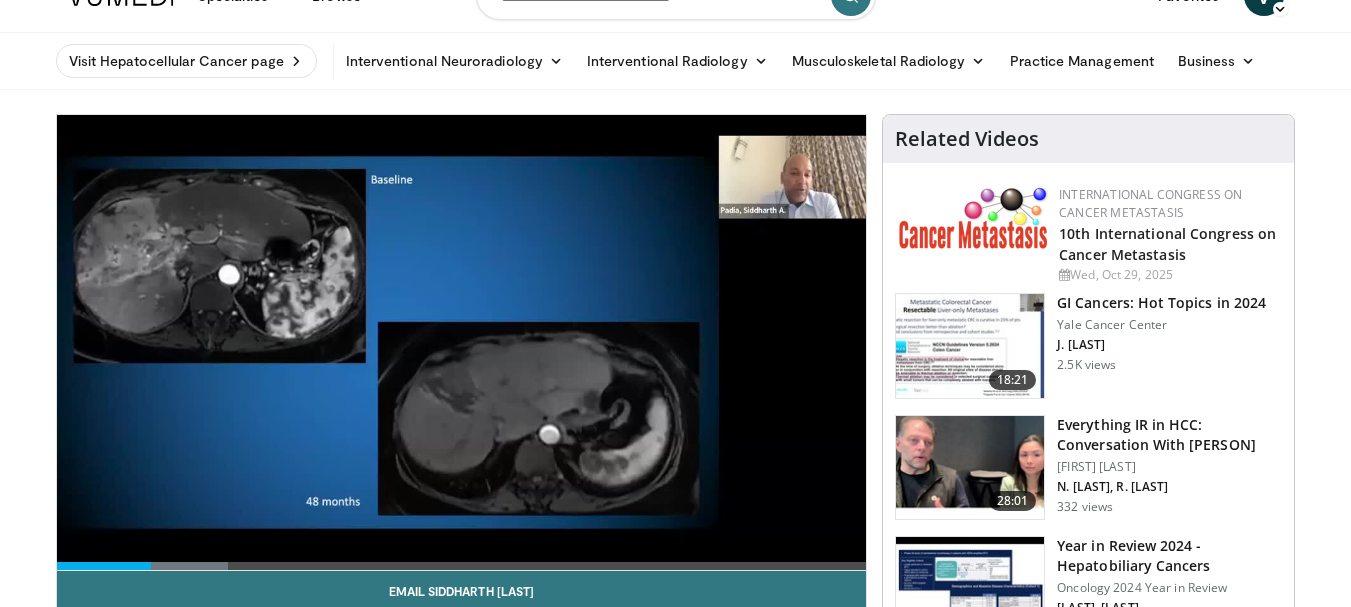 click on "Everything IR in HCC: Conversation With Riad Salem
Nina Niu Sanford
N. Sanford,
R. Salem
332 views" at bounding box center (1169, 468) 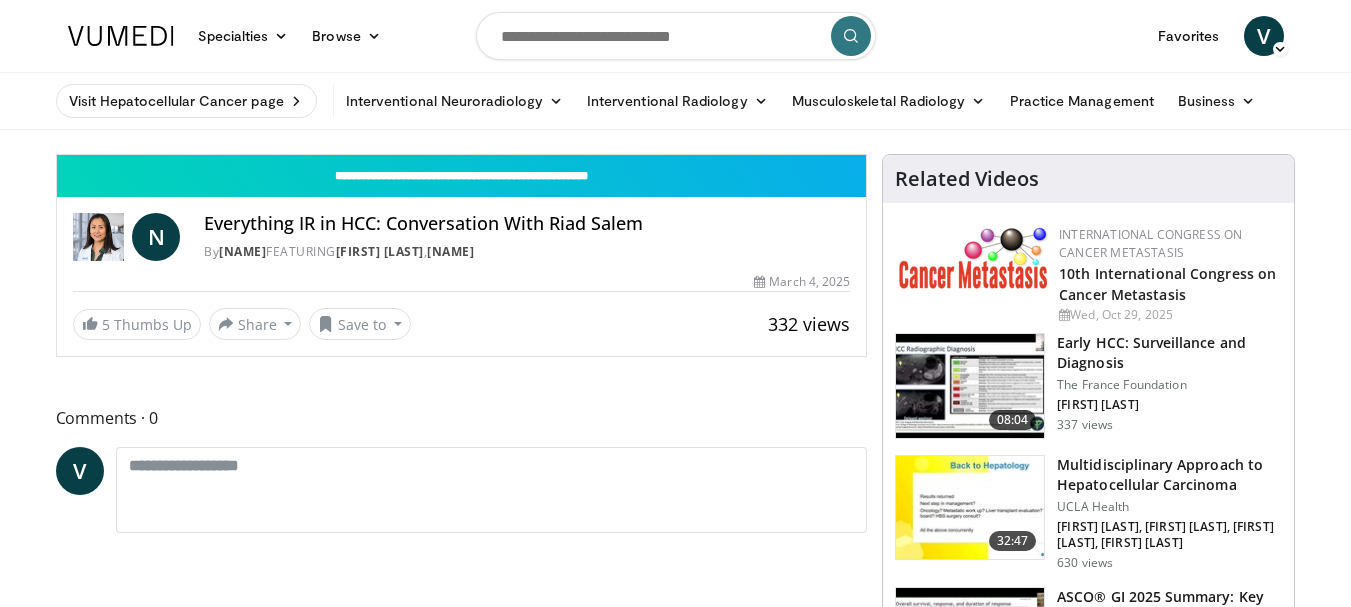 scroll, scrollTop: 0, scrollLeft: 0, axis: both 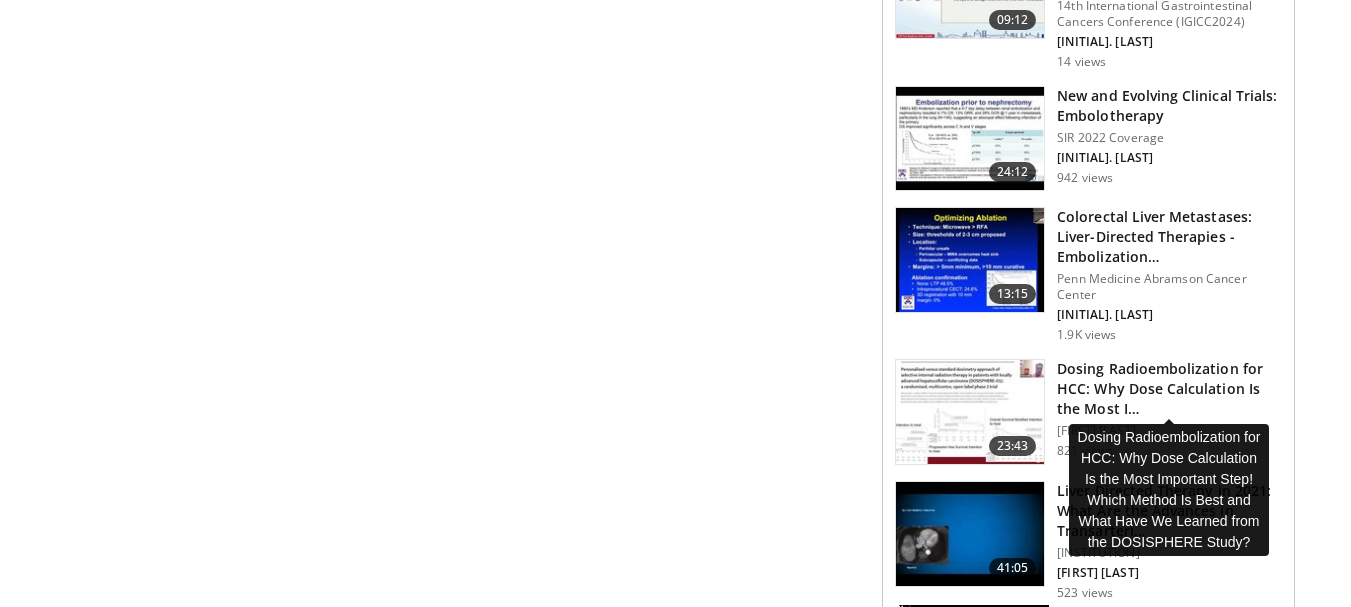 click on "Dosing Radioembolization for HCC: Why Dose Calculation Is the Most I…" at bounding box center (1169, 389) 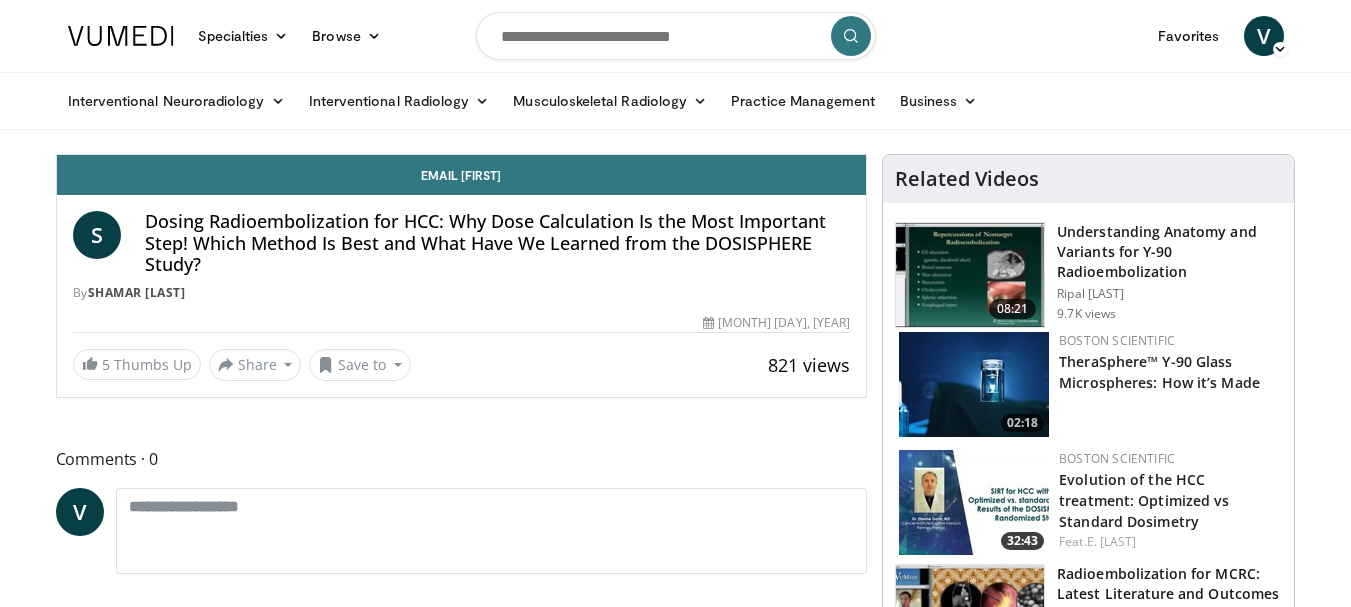 scroll, scrollTop: 0, scrollLeft: 0, axis: both 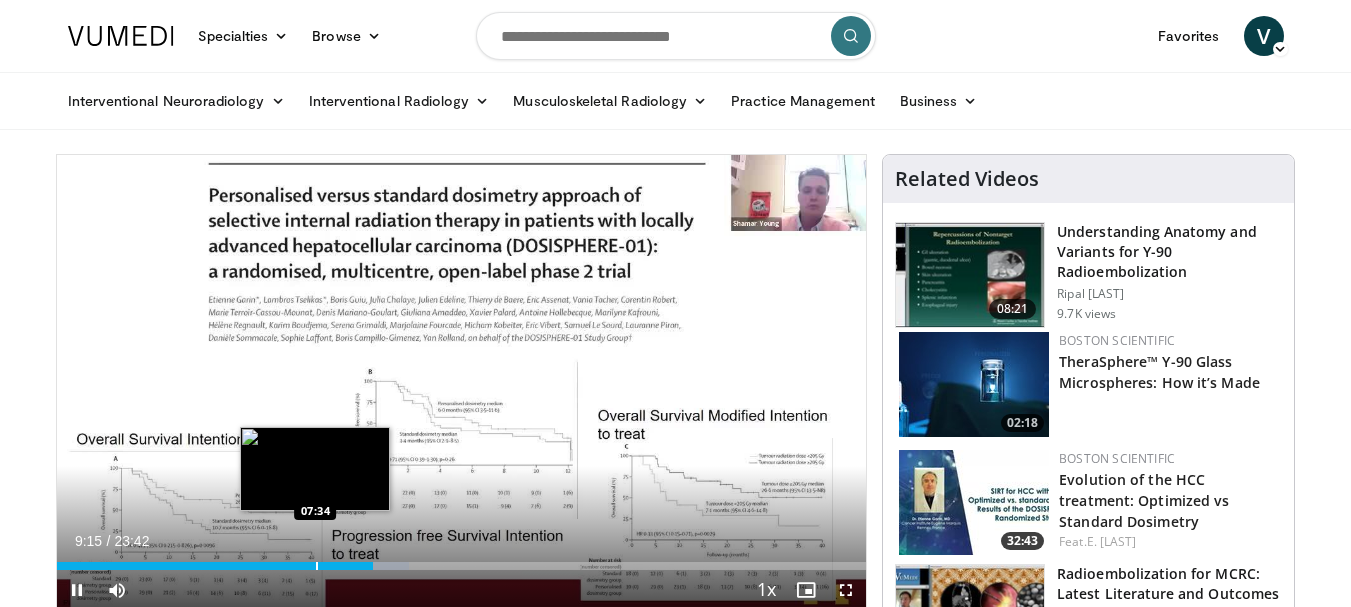 click on "Loaded :  43.51% 09:15 07:34" at bounding box center (462, 560) 